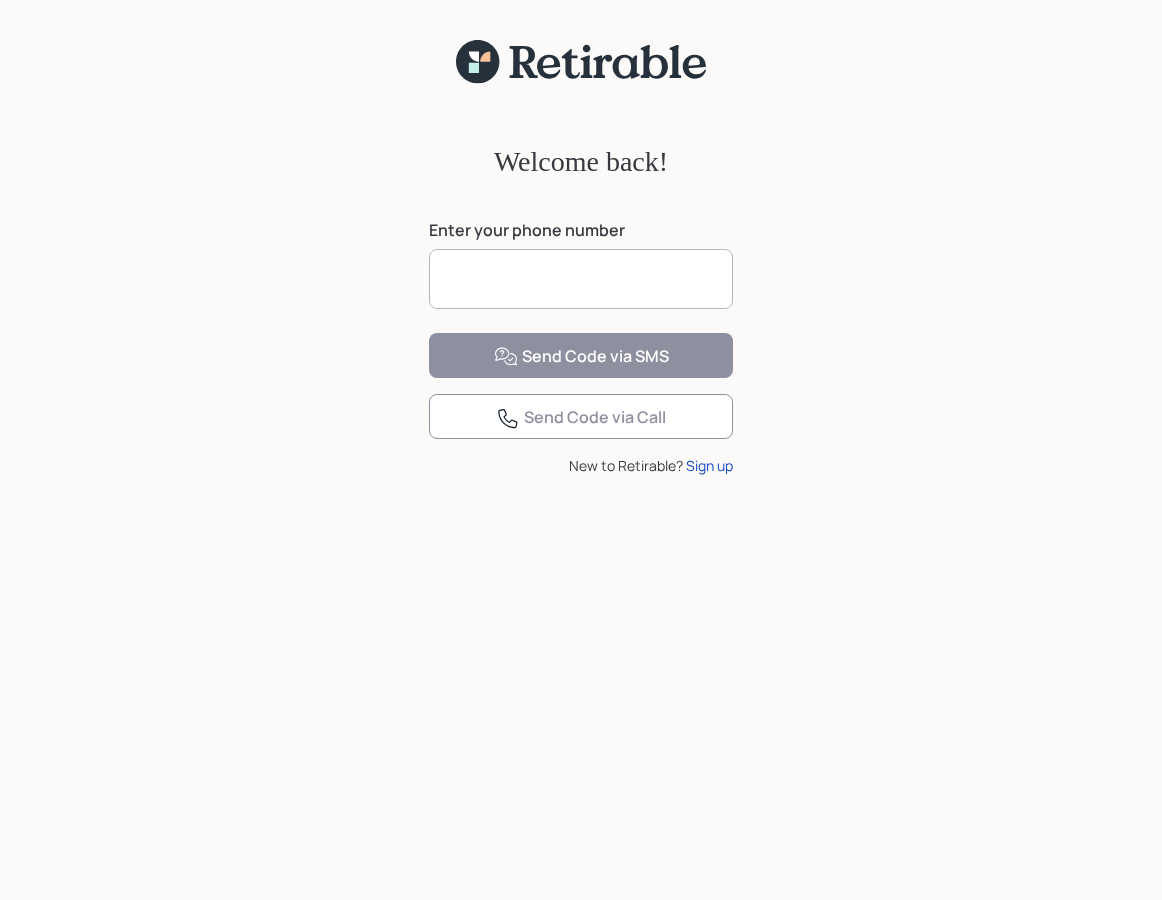 scroll, scrollTop: 0, scrollLeft: 0, axis: both 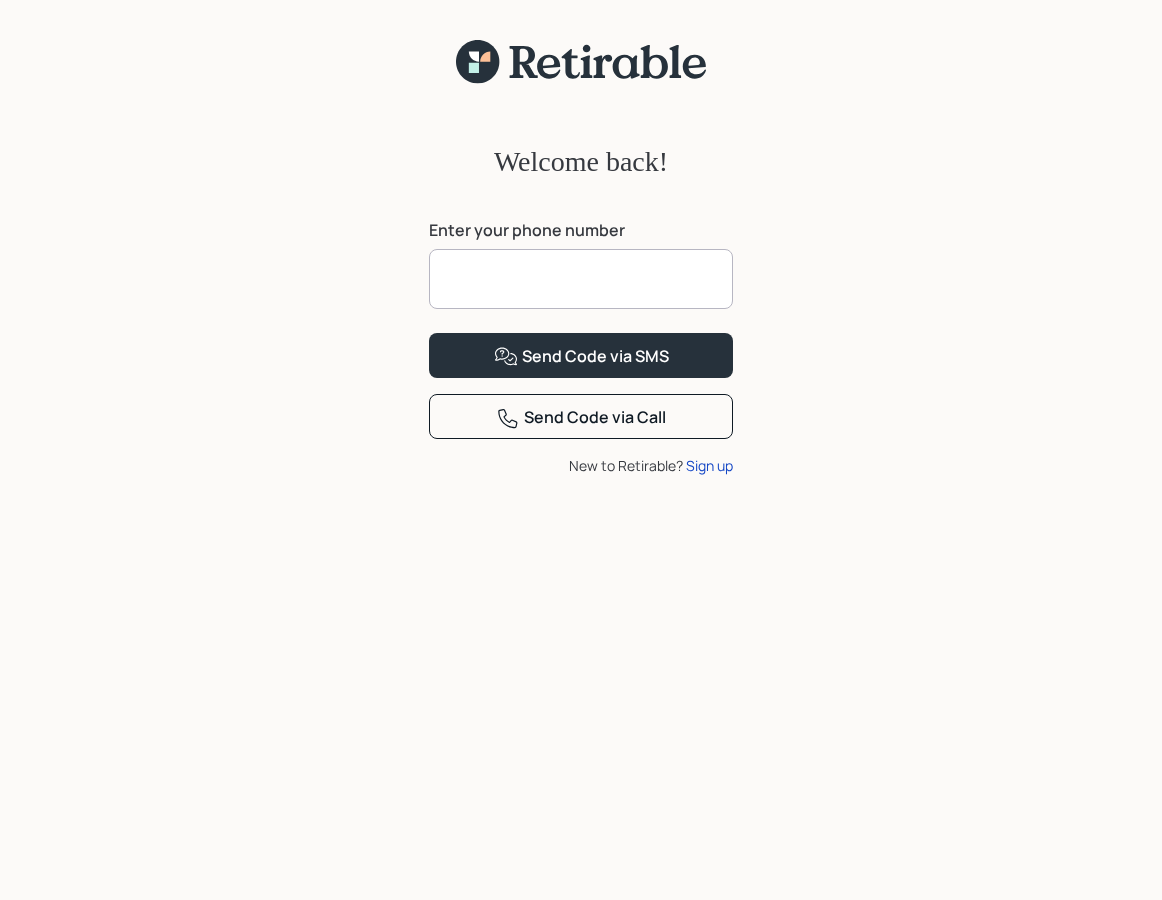 click at bounding box center [581, 279] 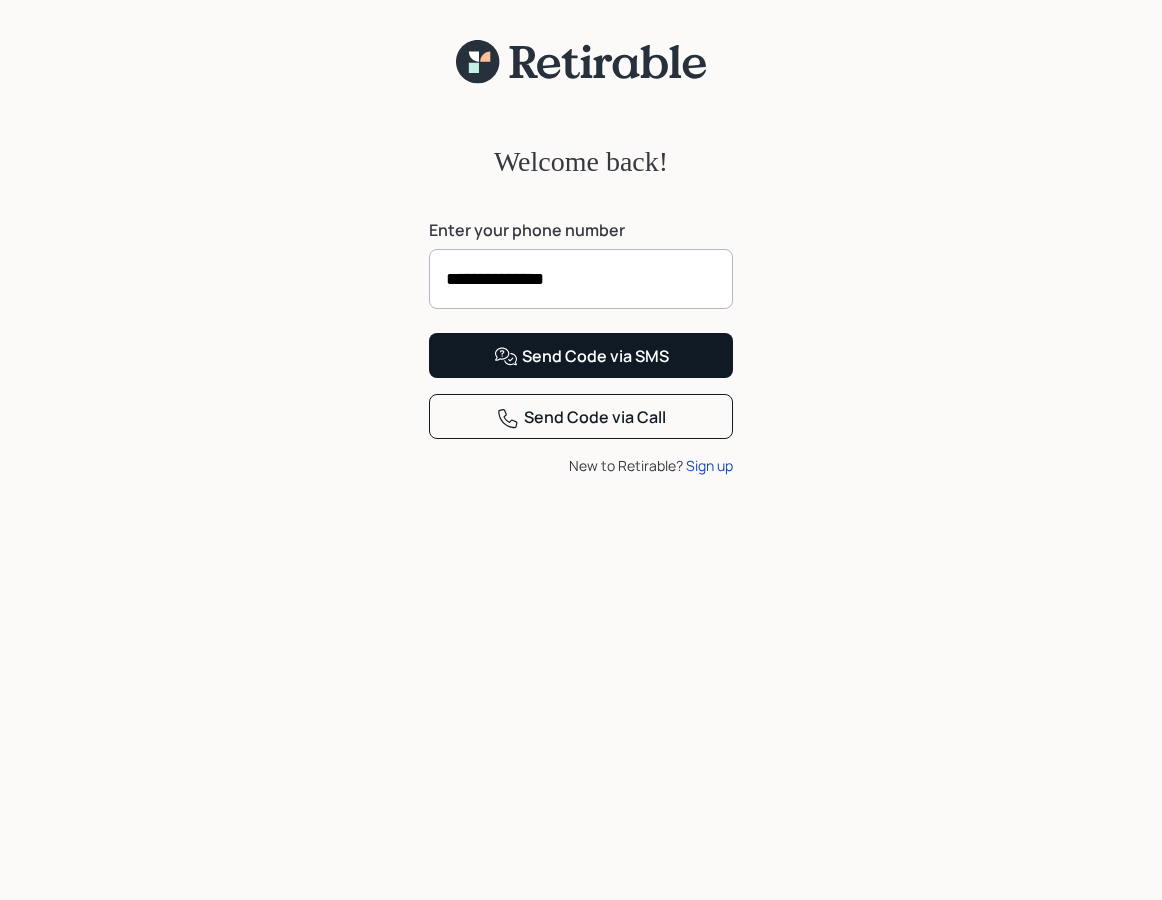 type on "**********" 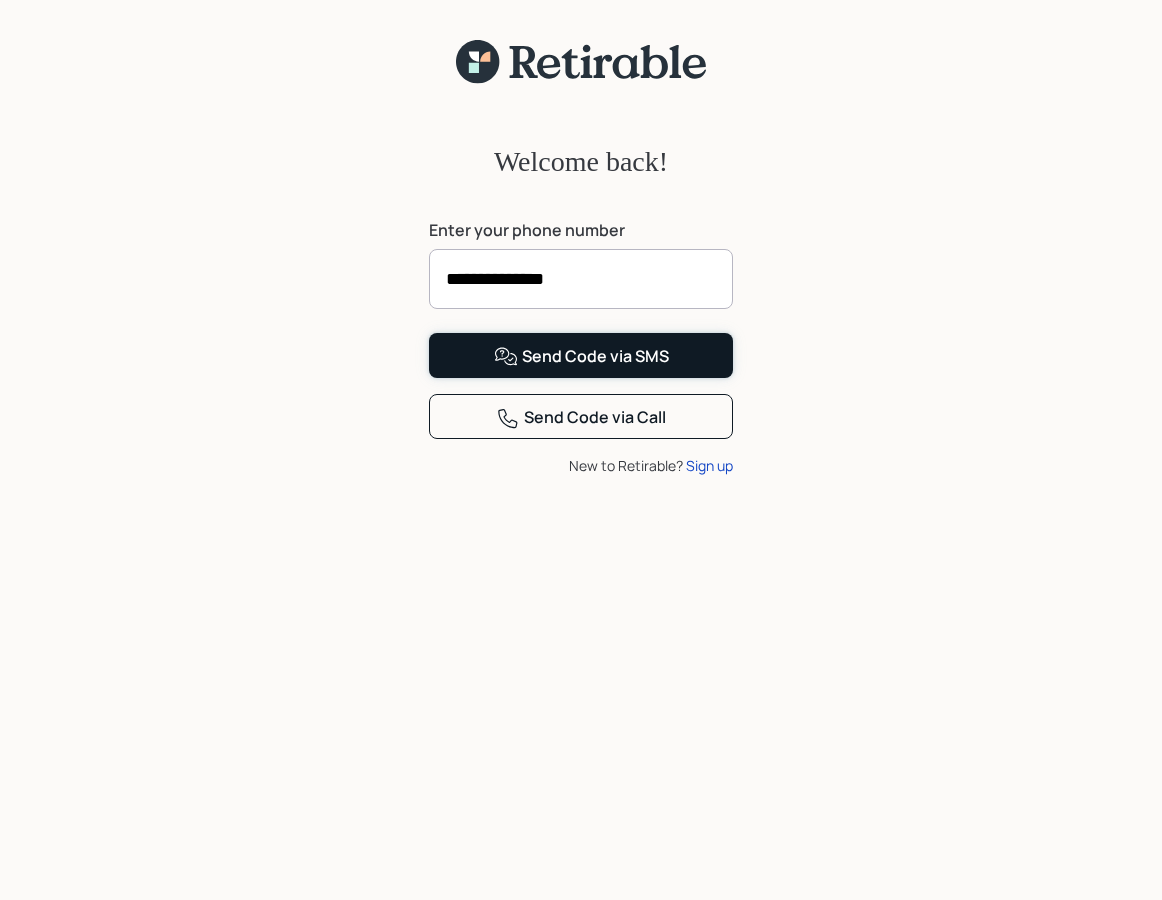 click on "Send Code via SMS" at bounding box center (581, 357) 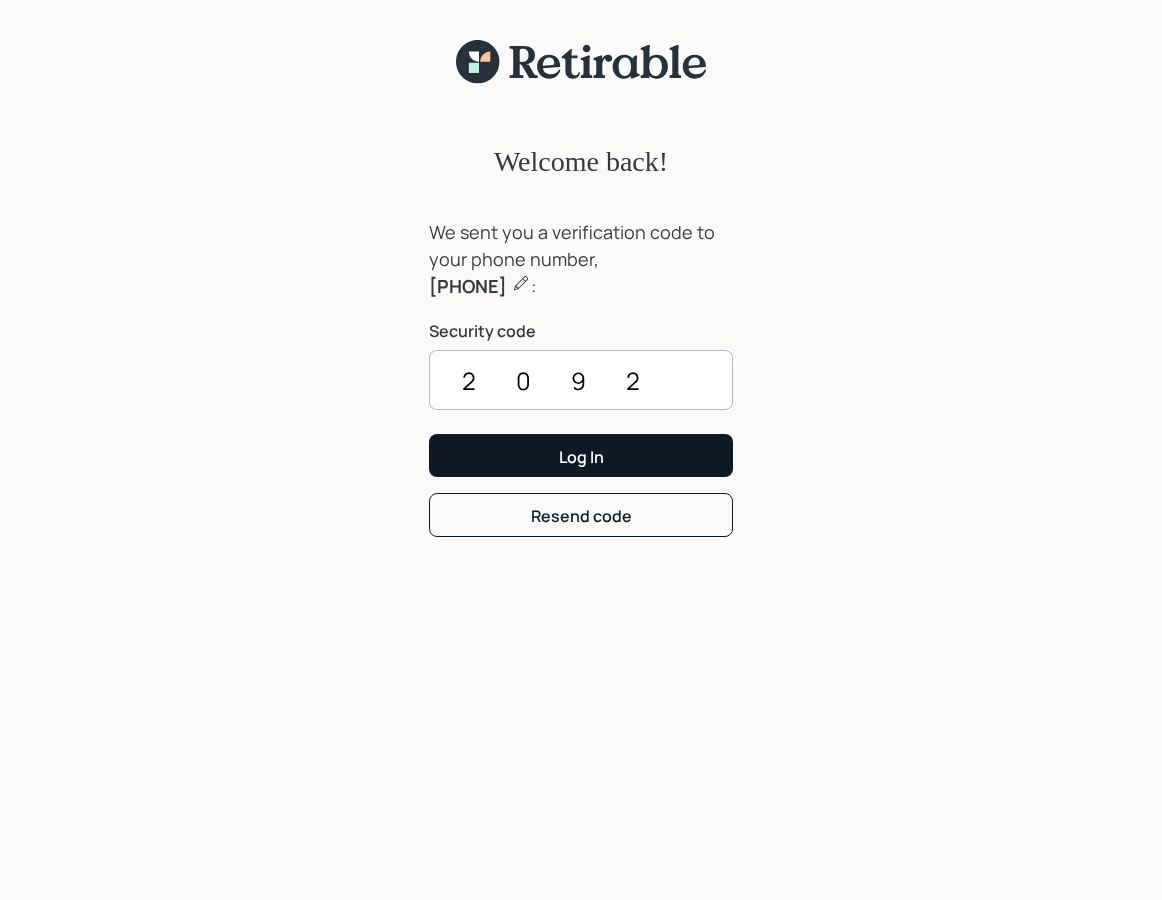 type on "2092" 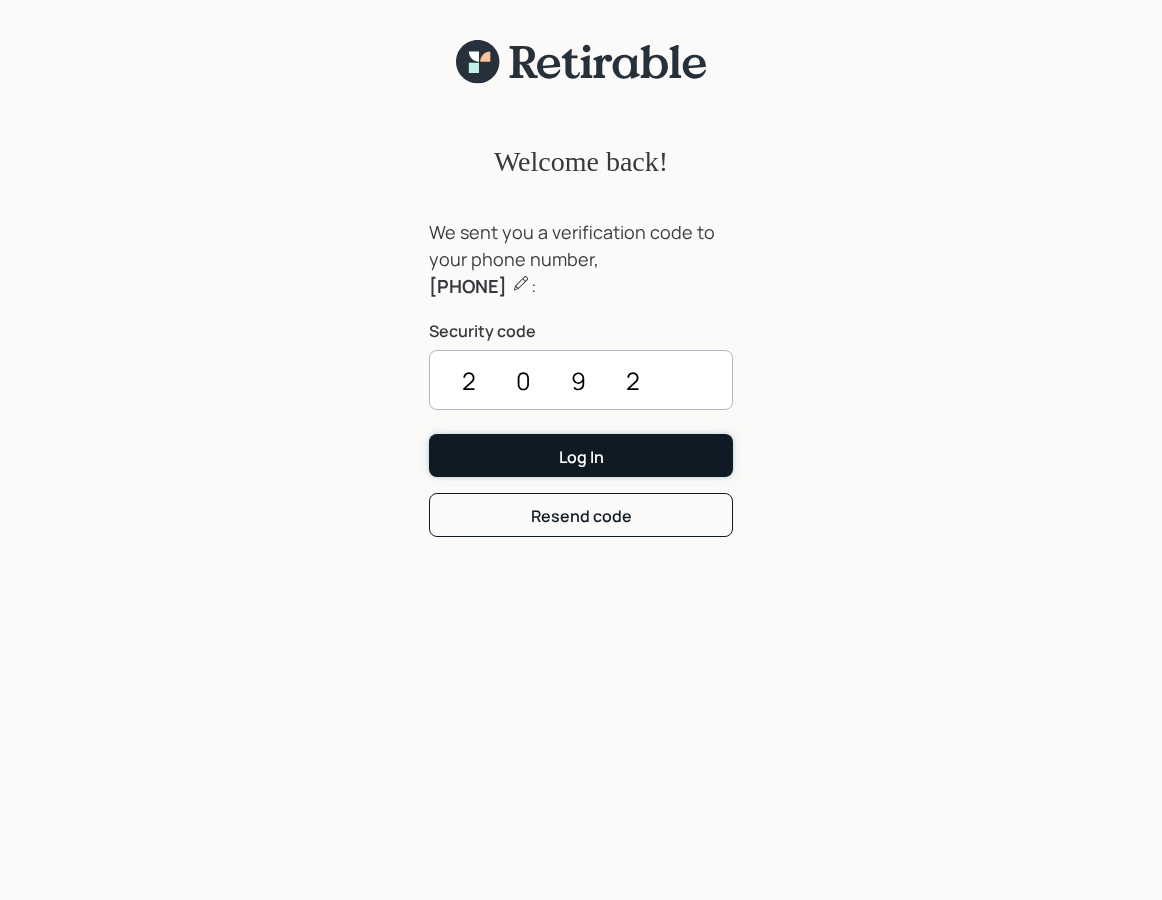 click on "Log In" at bounding box center [581, 457] 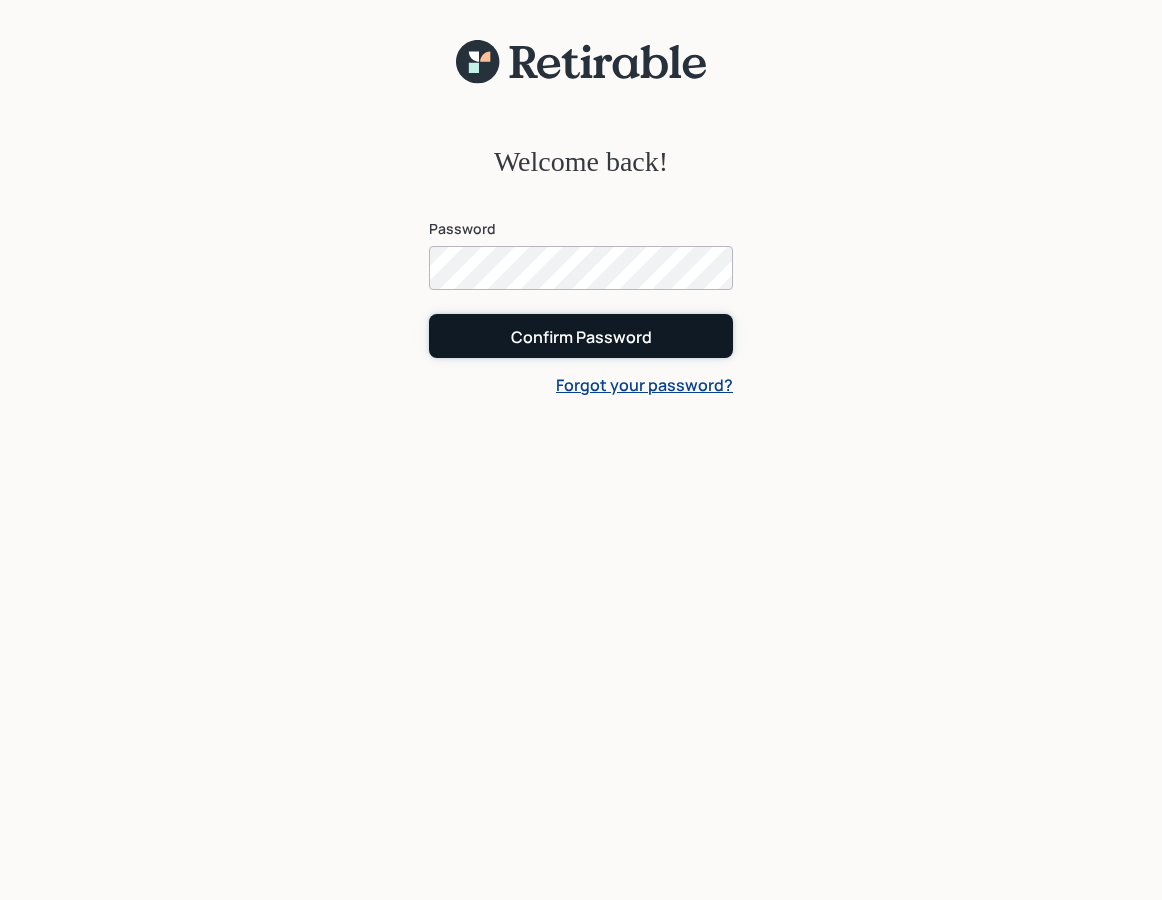 click on "Confirm Password" at bounding box center (581, 337) 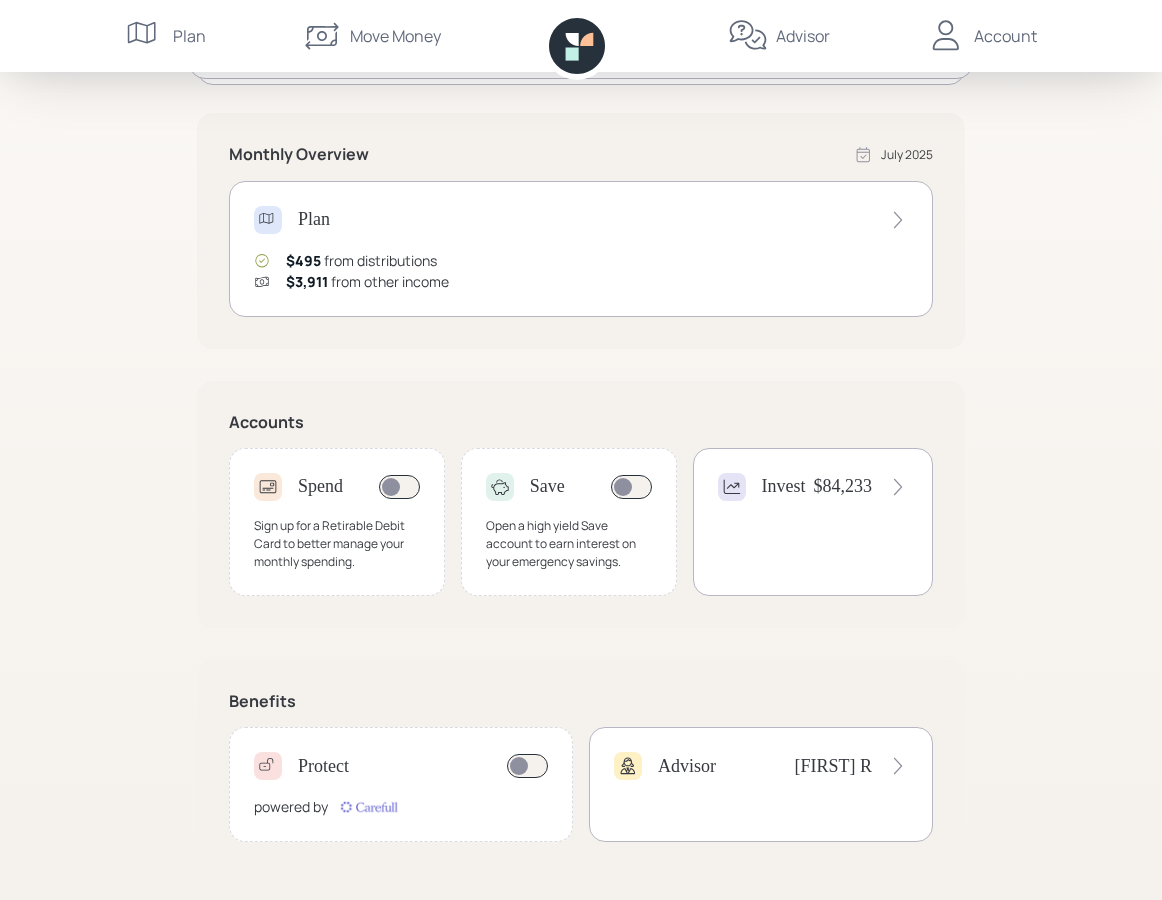scroll, scrollTop: 340, scrollLeft: 0, axis: vertical 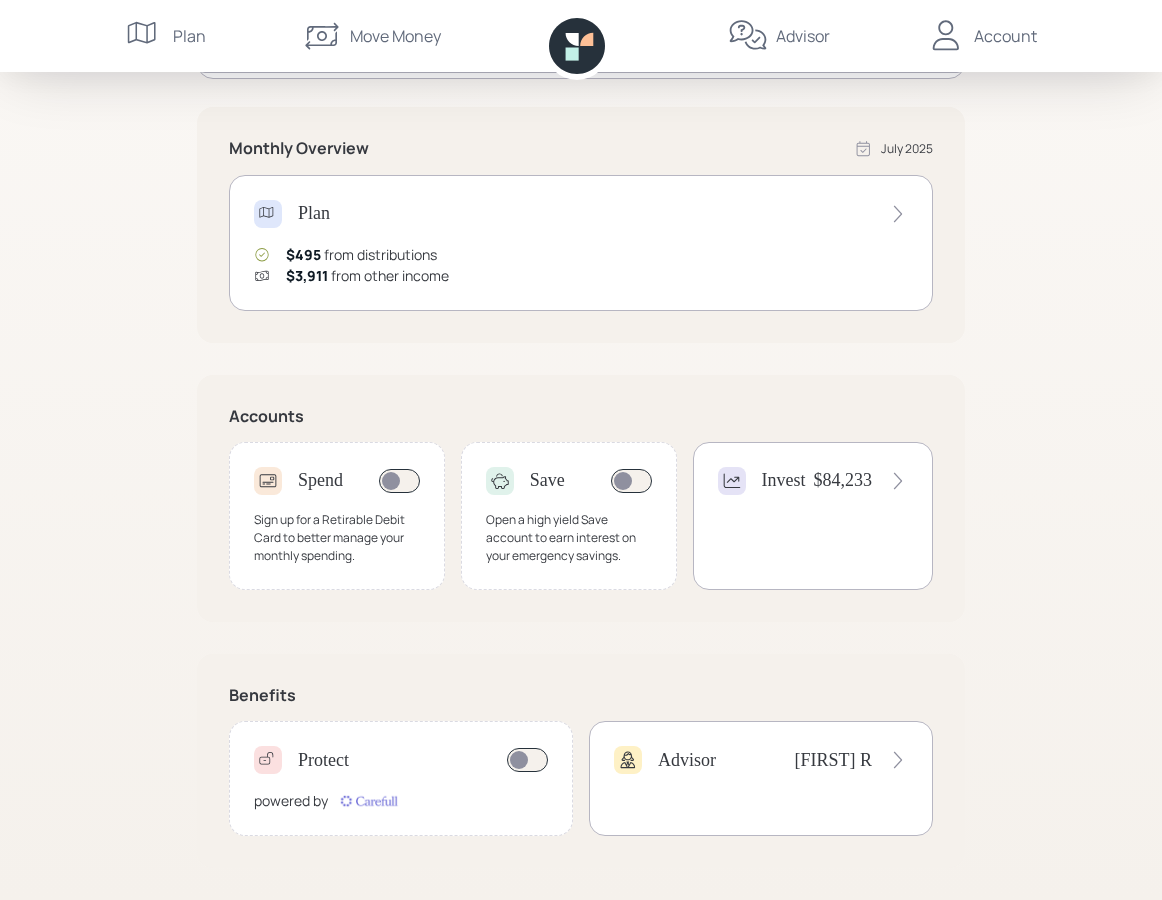 click at bounding box center (898, 481) 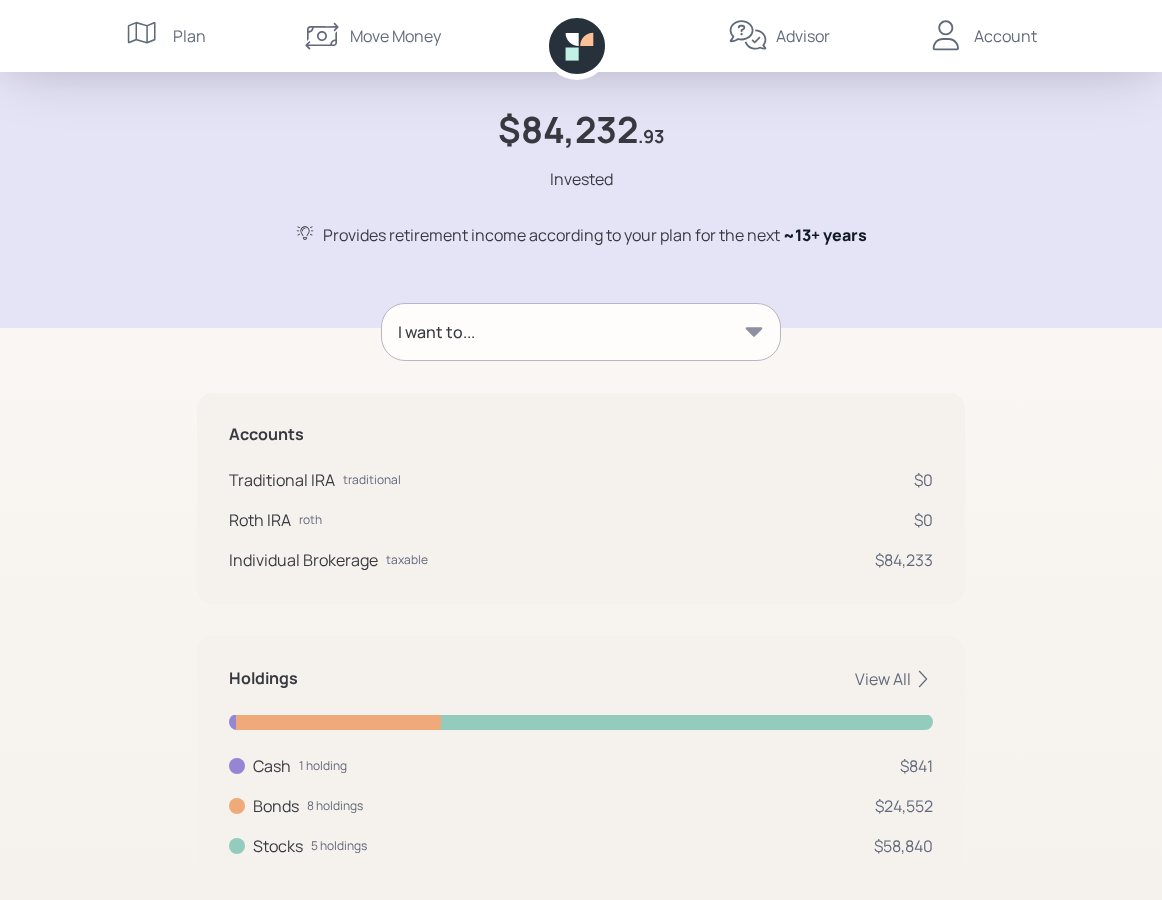 scroll, scrollTop: 108, scrollLeft: 0, axis: vertical 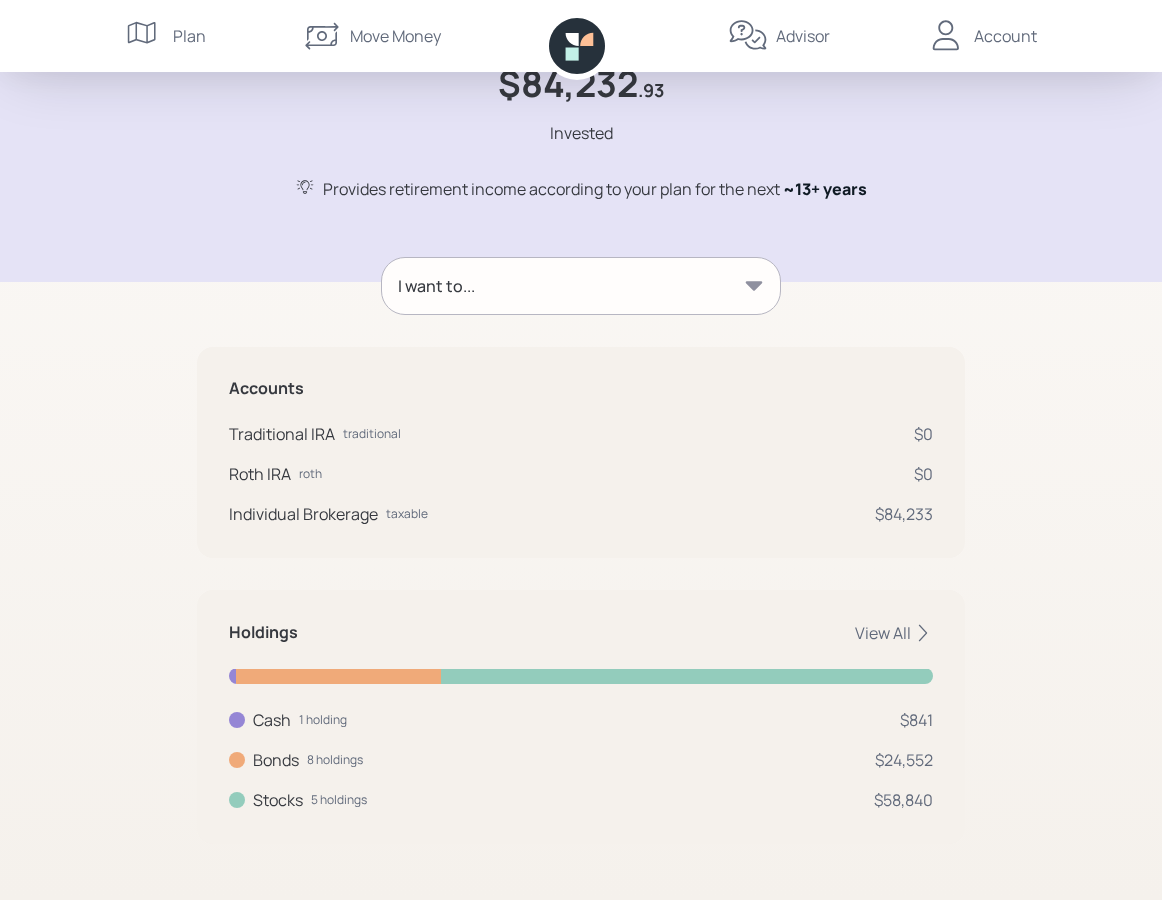 click on "Holdings View All Cash 1 holding $841 Cash USD $841 Bonds 8 holdings $24,552 Vanguard Total International Bond Index Fund ETF BNDX $2,609 iShares iBoxx $ High Yield Corporate Bond ETF HYG $2,634 iShares iBoxx $ Inv Grade Corporate Bond ETF LQD $2,660 iShares MBS ETF MBB $2,643 iShares National Muni Bond ETF MUB $4,349 Schwab US TIPS ETF SCHP $3,499 iShares 1-3 Year Treasury Bond ETF SHY $3,472 SPDR Portfolio Long Term Treasury ETF SPTL $2,686 Stocks 5 holdings $58,840 iShares Core S&P Small-Cap ETF IJR $9,164 iShares MSCI EAFE Small Cap ETF SCZ $2,548 SPDR Portfolio Emerging Markets ETF SPEM $6,779 Vanguard Developed Markets Index Fund ETF VEA $12,539 Vanguard 500 Index Fund ETF VOO $27,810" at bounding box center [581, 717] 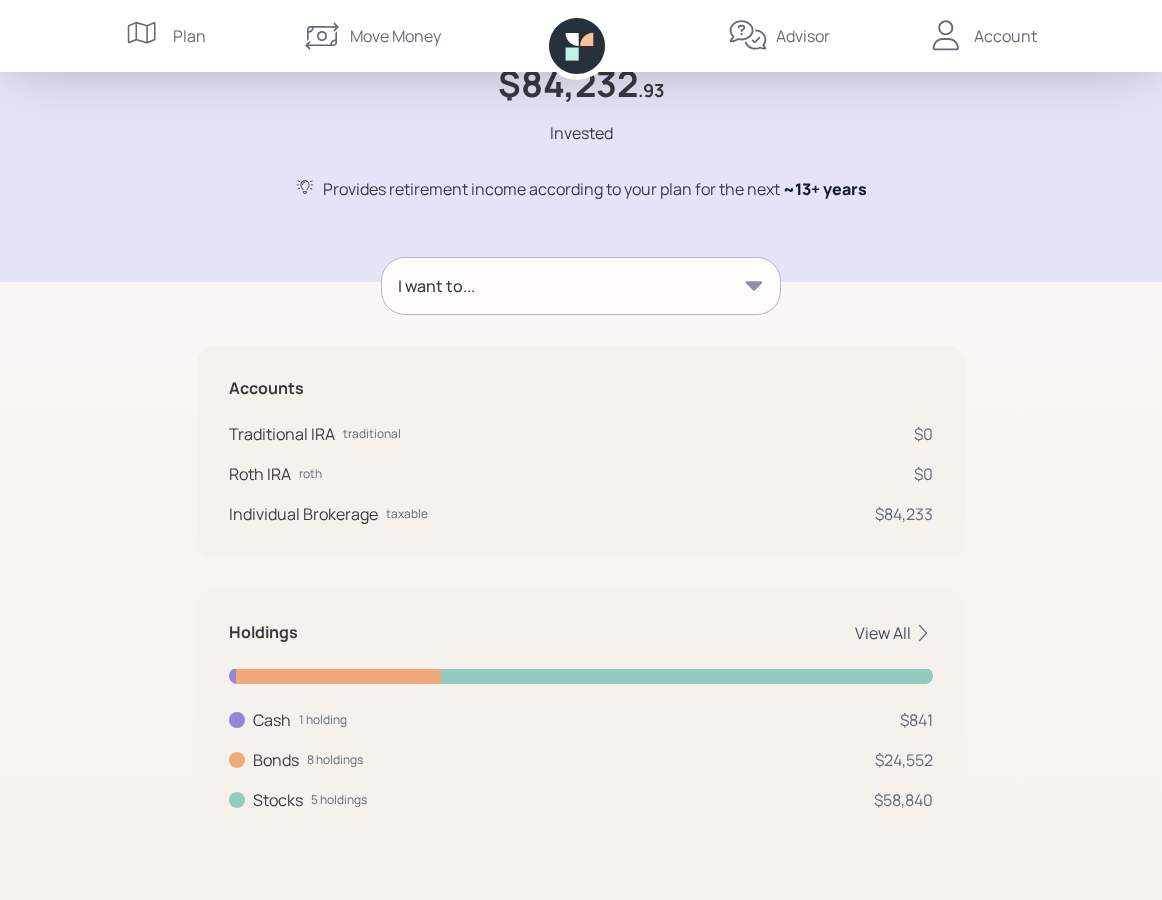 click on "View All" at bounding box center (894, 633) 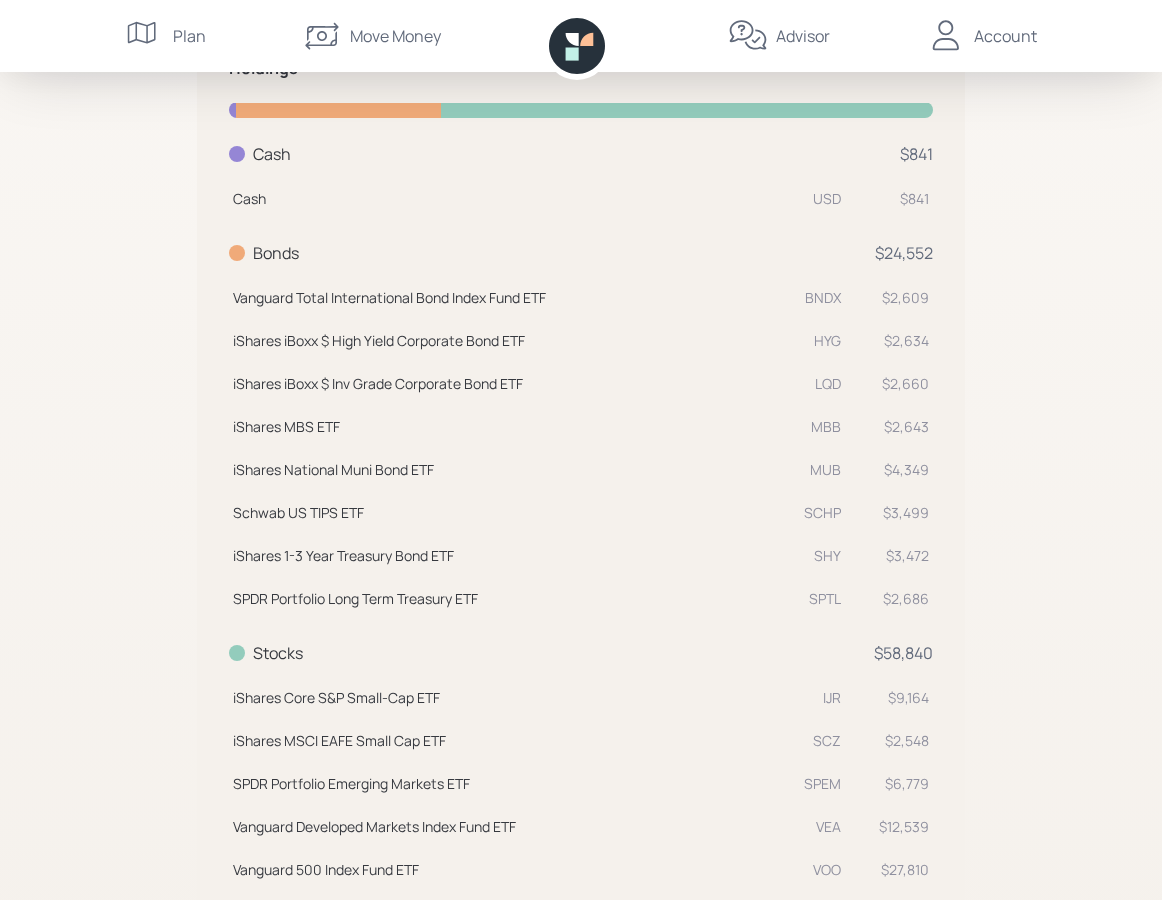 scroll, scrollTop: 747, scrollLeft: 0, axis: vertical 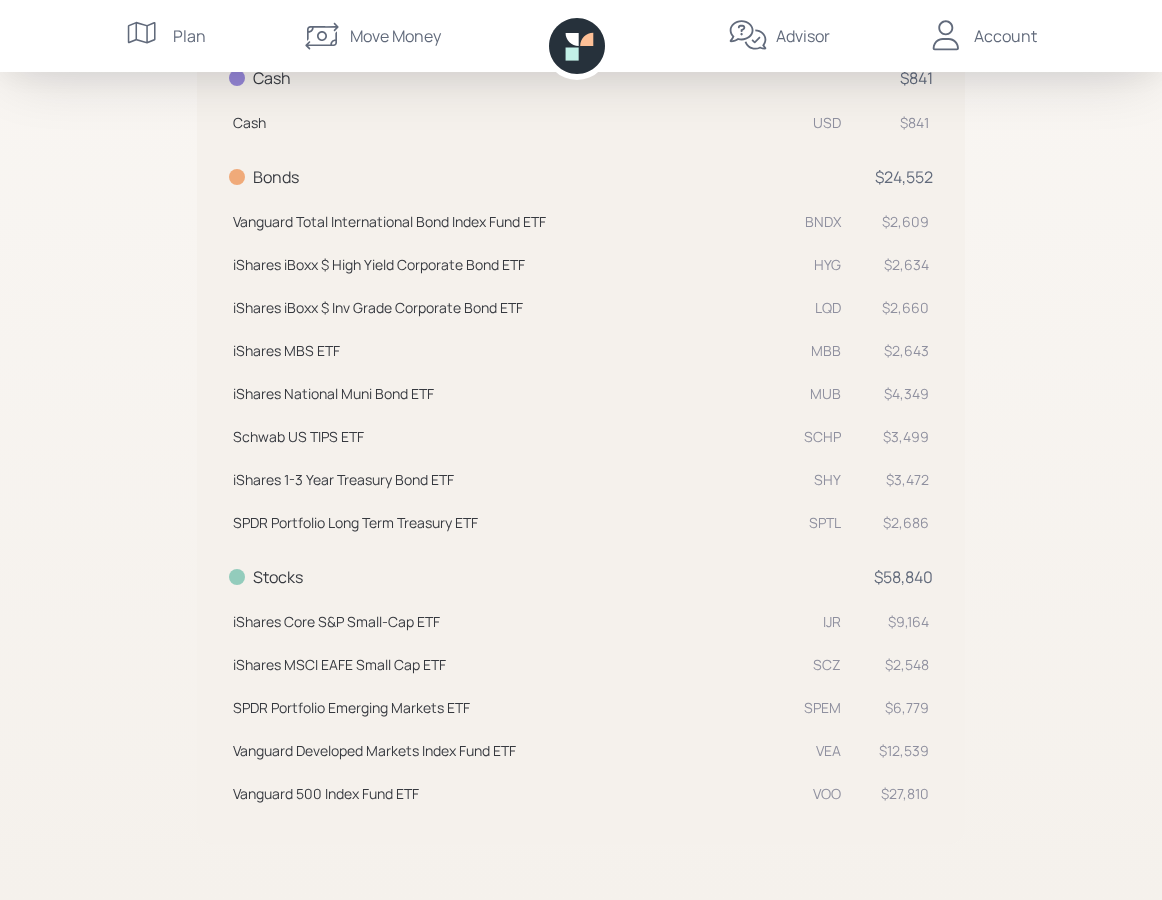 click on "Account" at bounding box center [1005, 36] 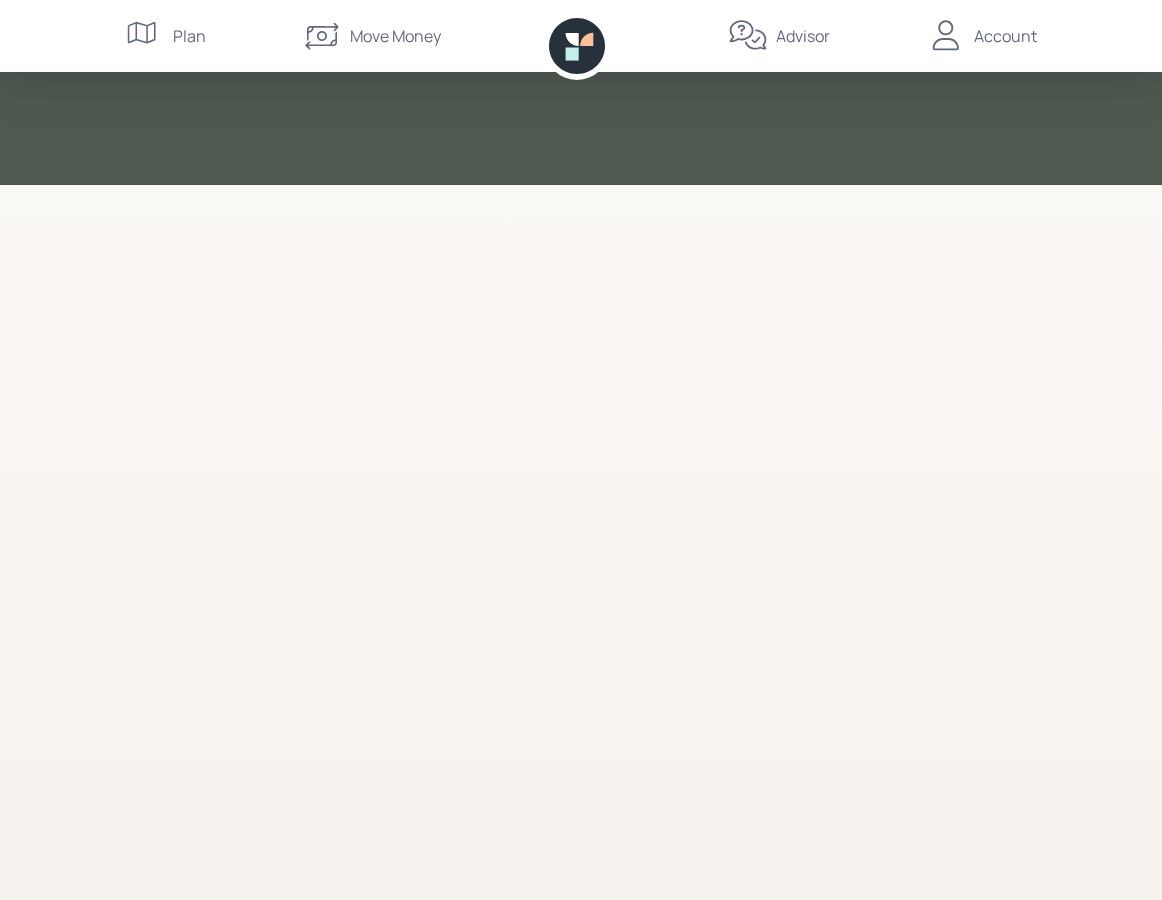 scroll, scrollTop: 0, scrollLeft: 0, axis: both 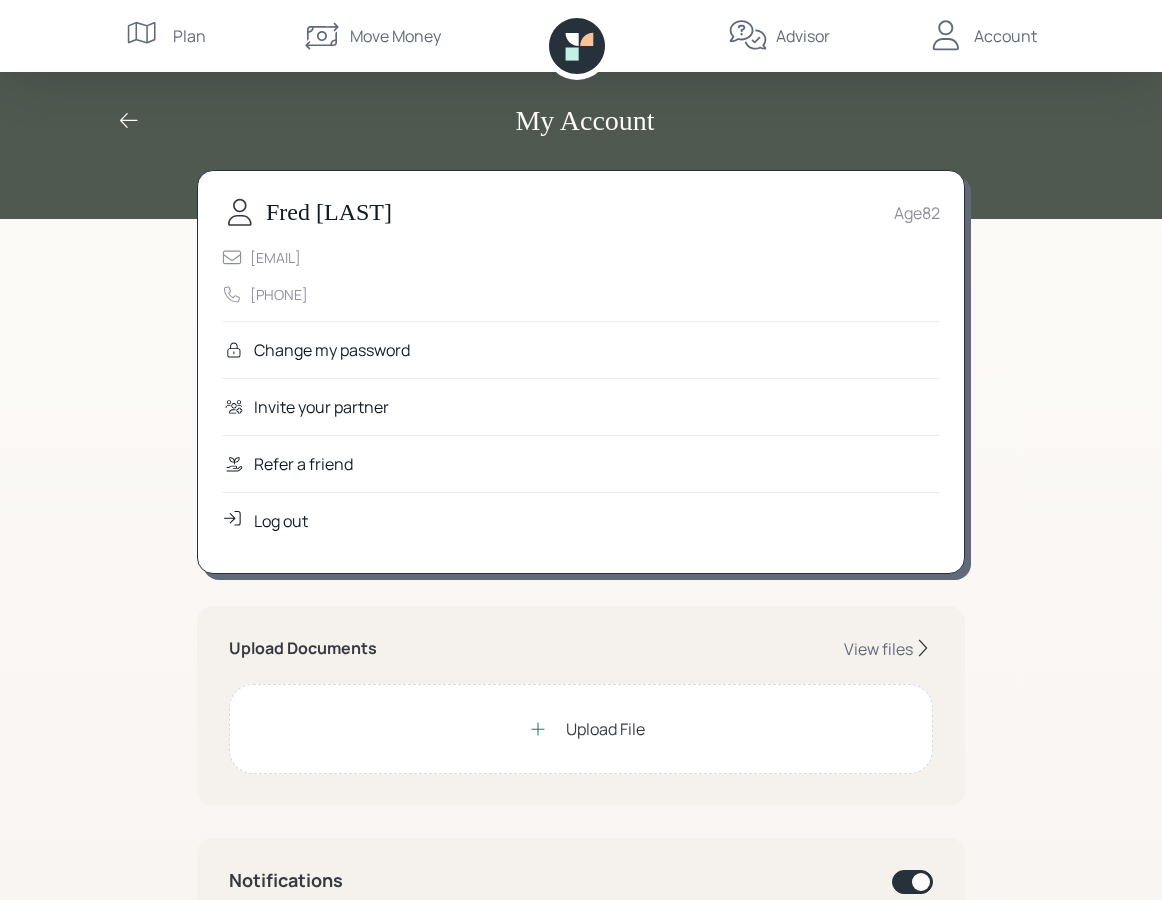 click on "Log out" at bounding box center (332, 350) 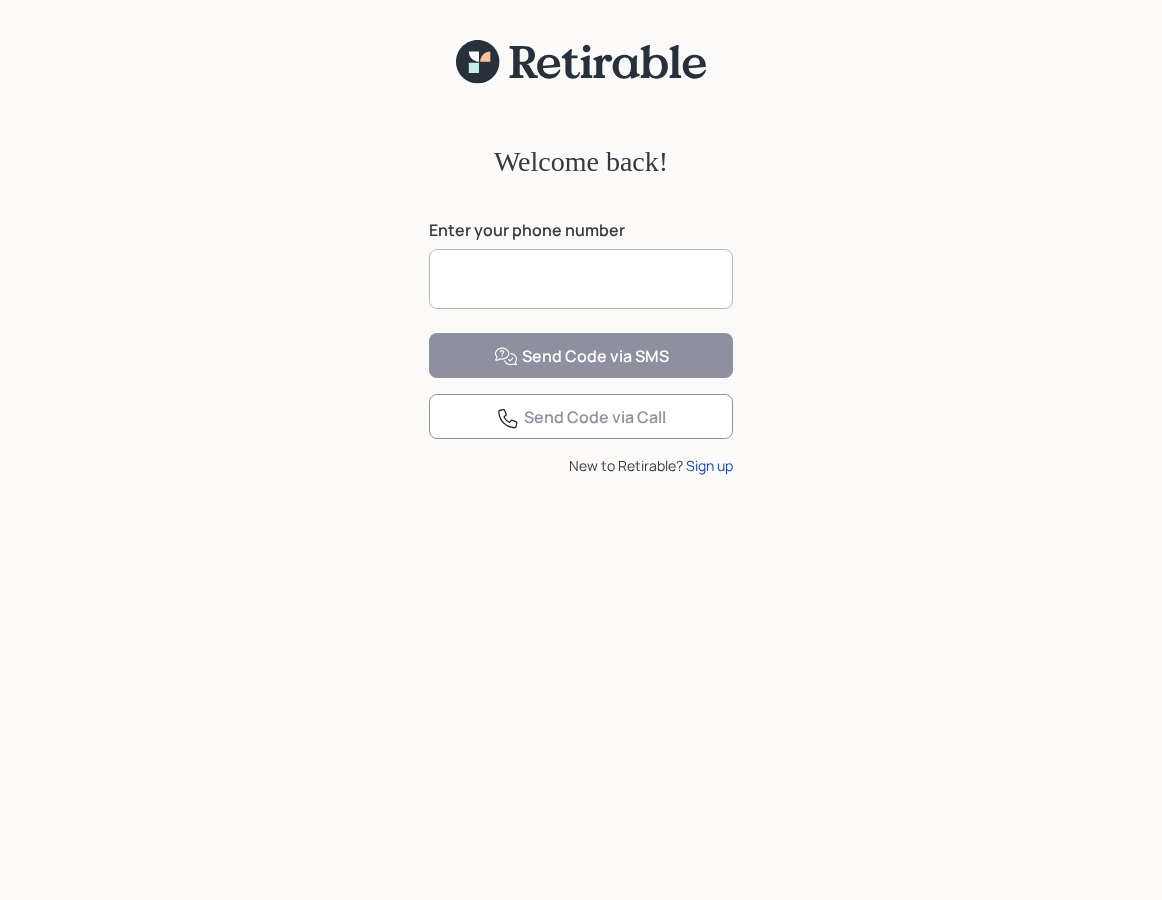 scroll, scrollTop: 0, scrollLeft: 0, axis: both 